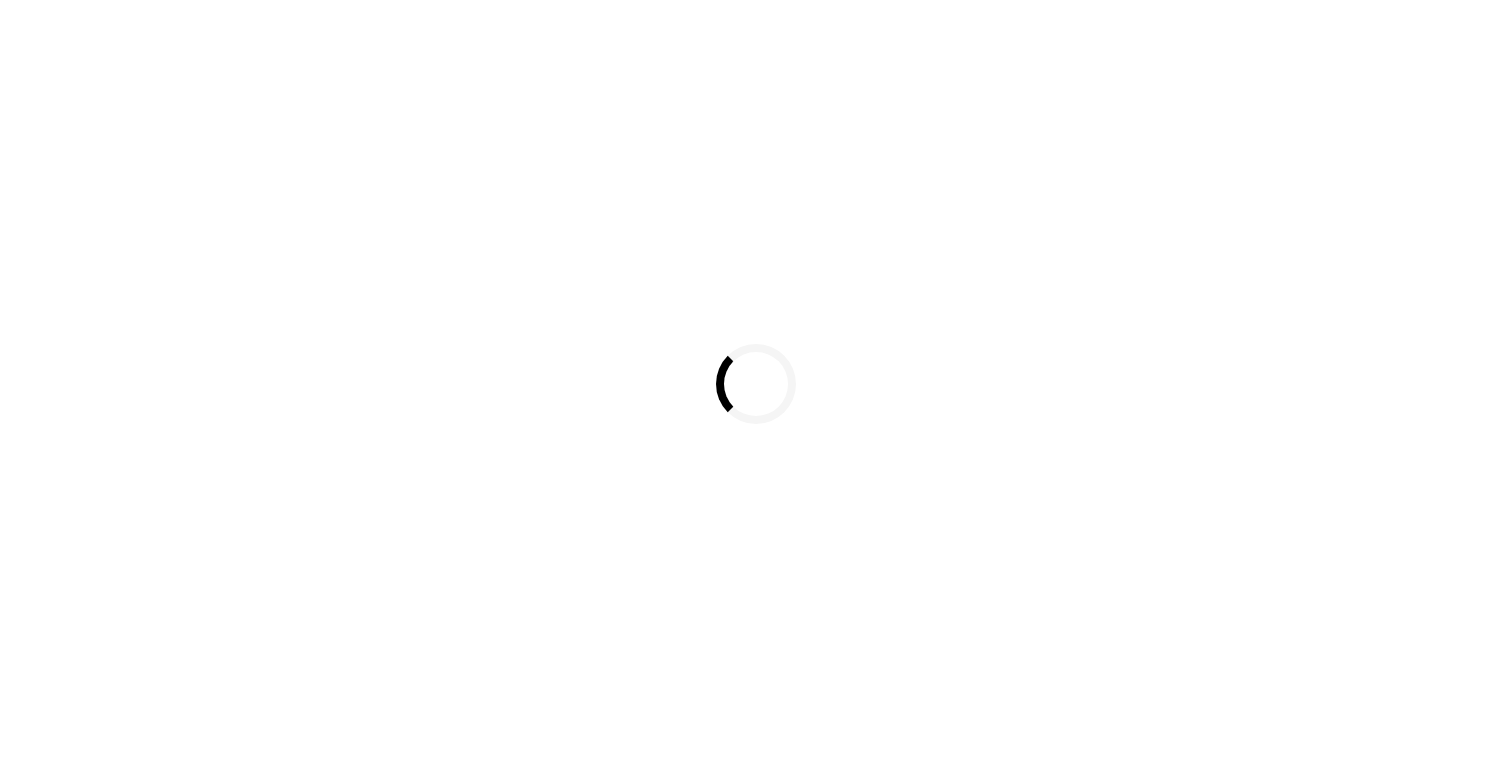 scroll, scrollTop: 0, scrollLeft: 0, axis: both 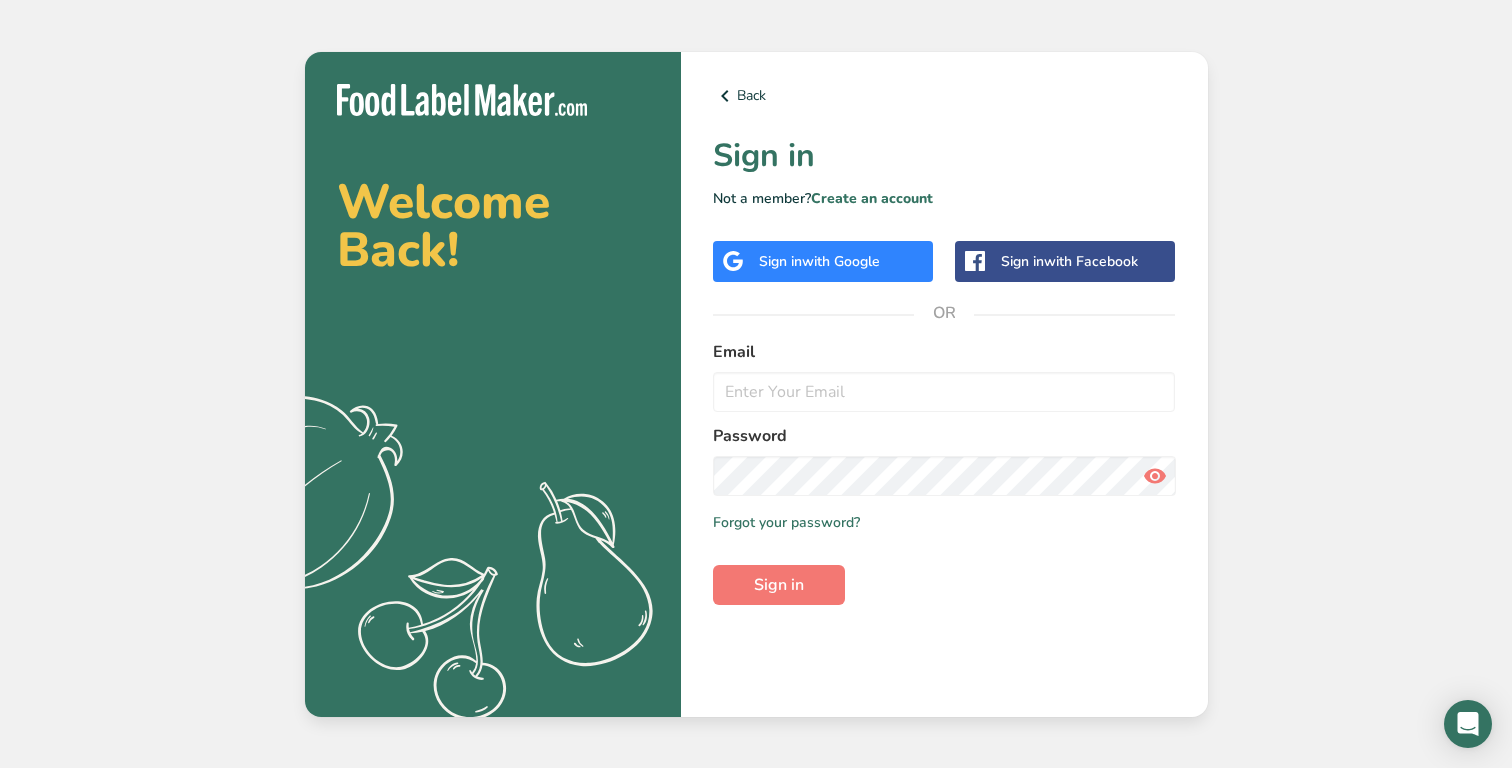 click on "with Google" at bounding box center [841, 261] 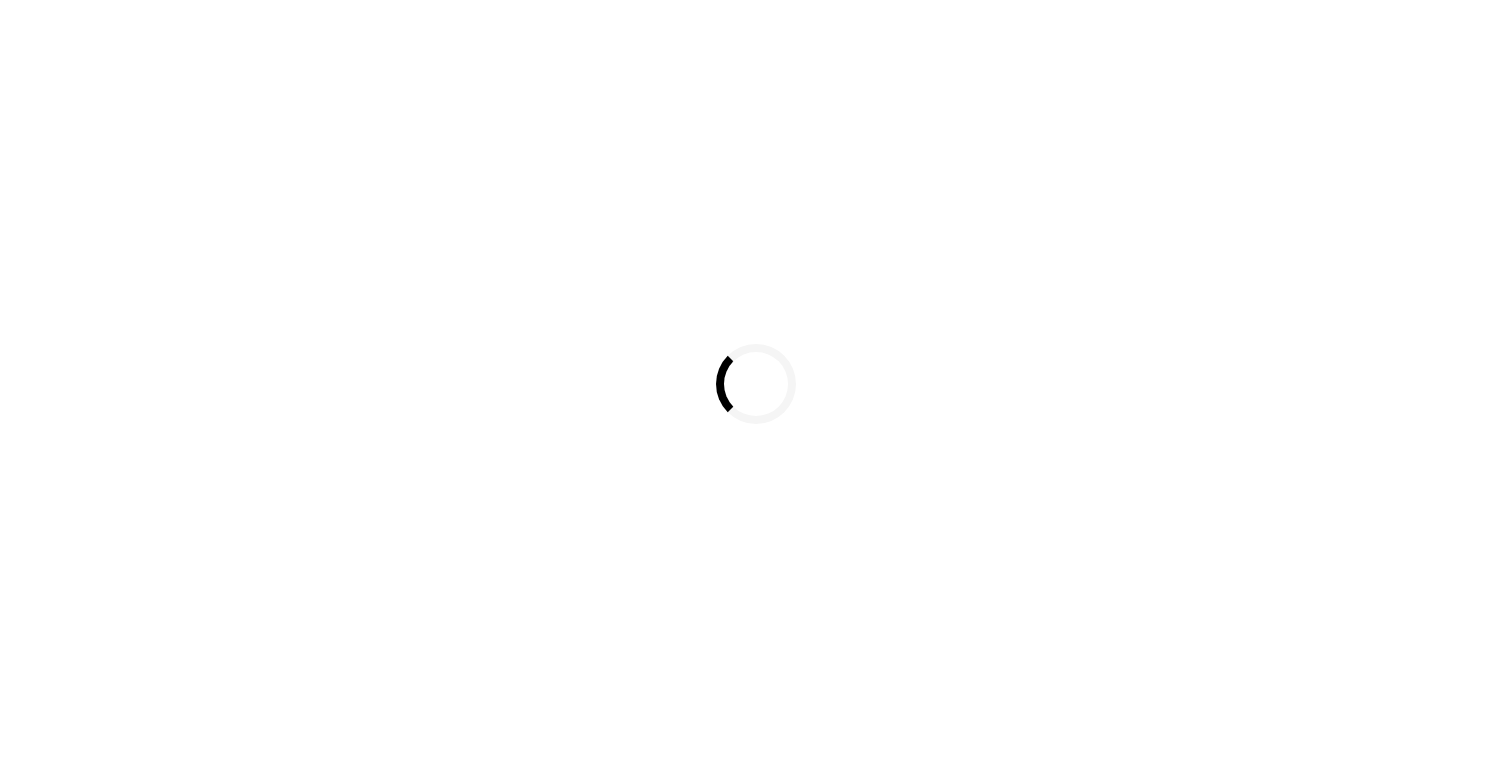 scroll, scrollTop: 0, scrollLeft: 0, axis: both 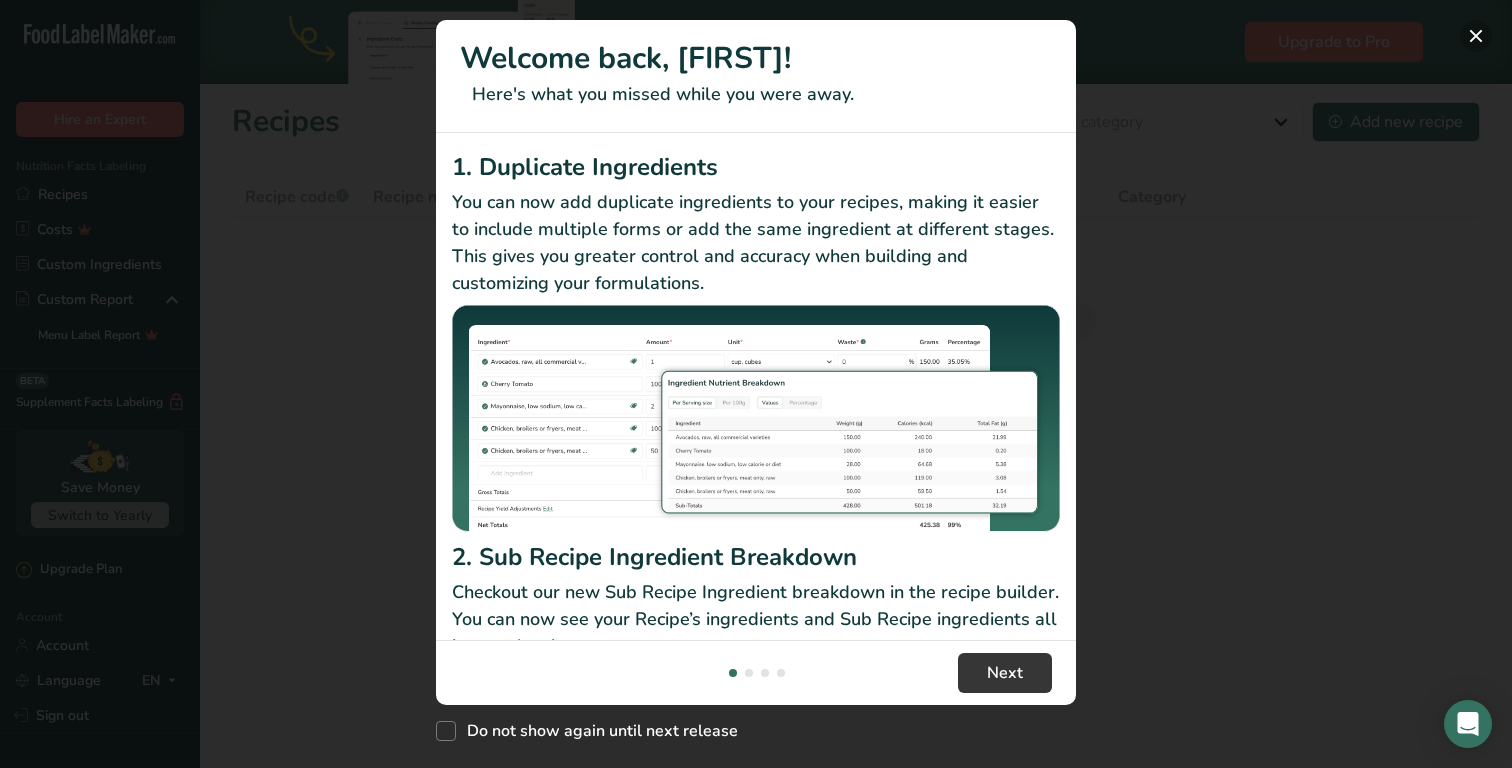 click at bounding box center [1476, 36] 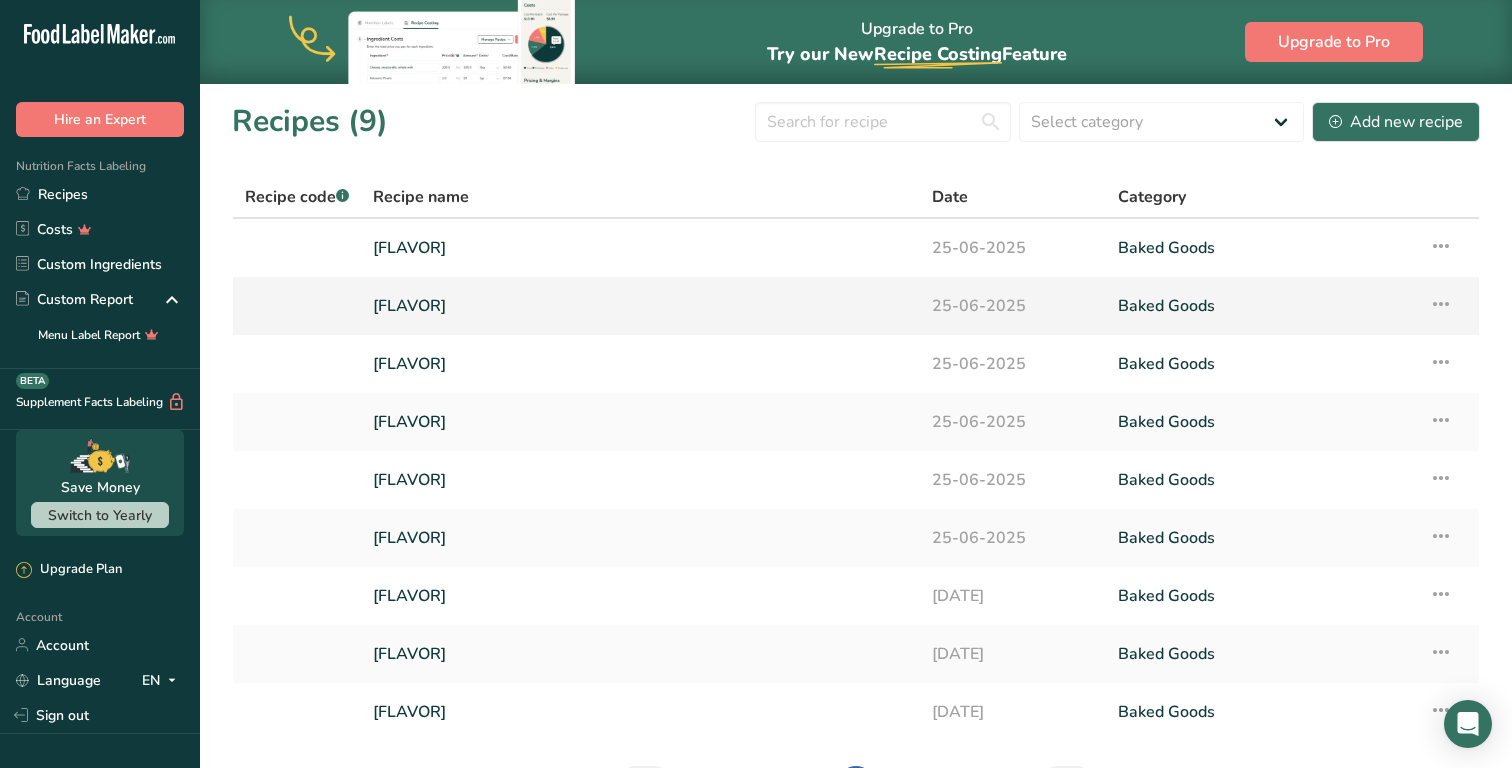 click on "[FLAVOR]" at bounding box center (640, 306) 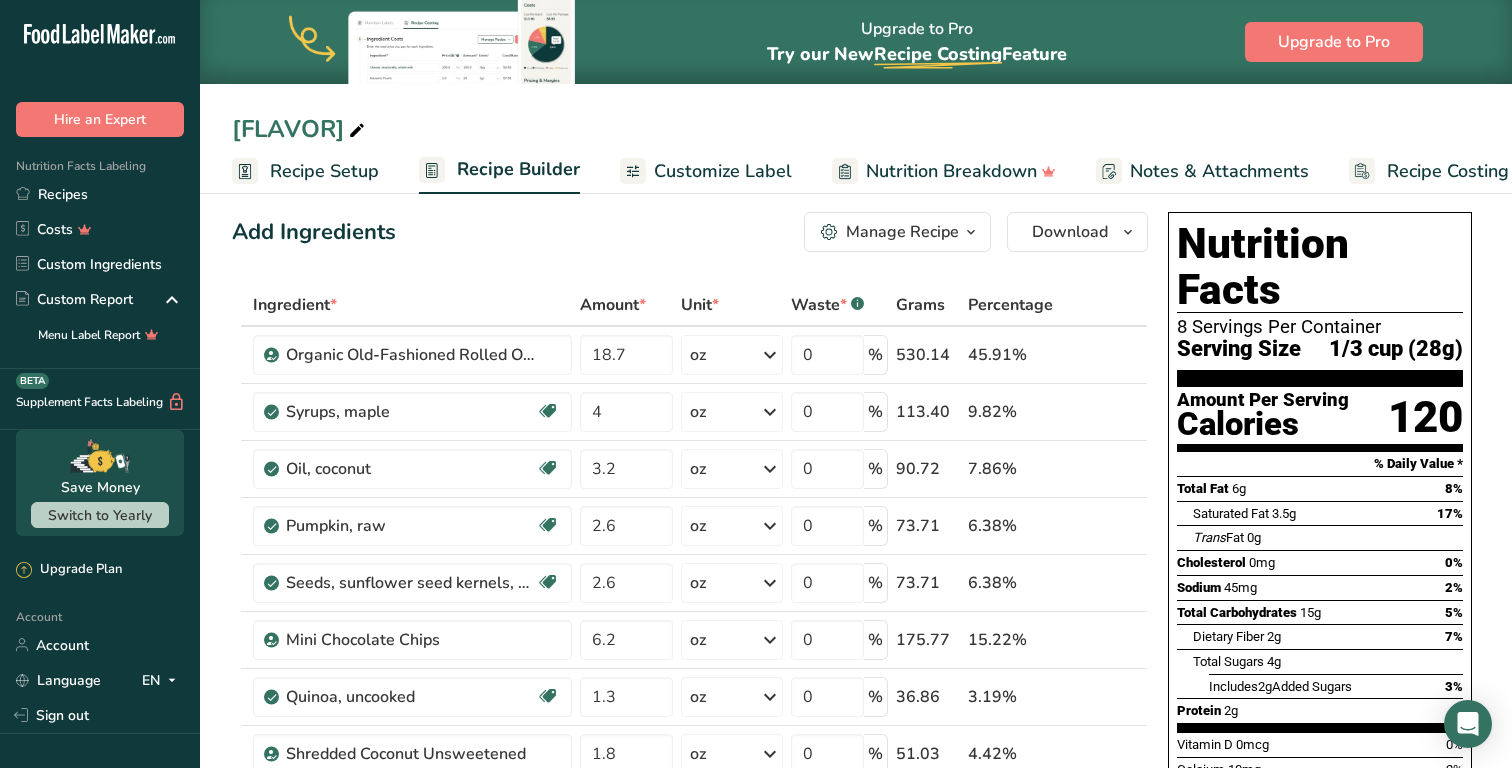 scroll, scrollTop: 0, scrollLeft: 0, axis: both 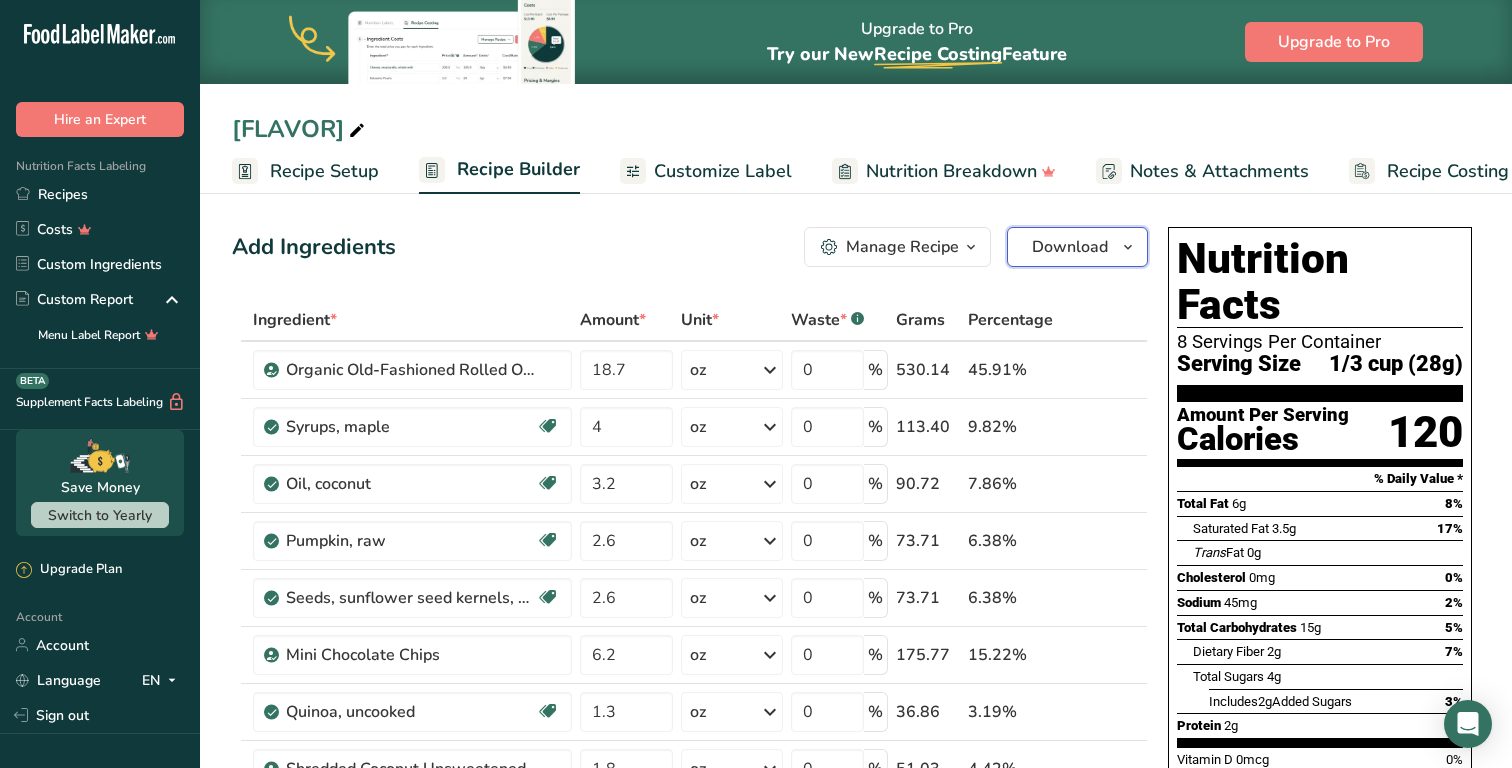 click on "Download" at bounding box center [1077, 247] 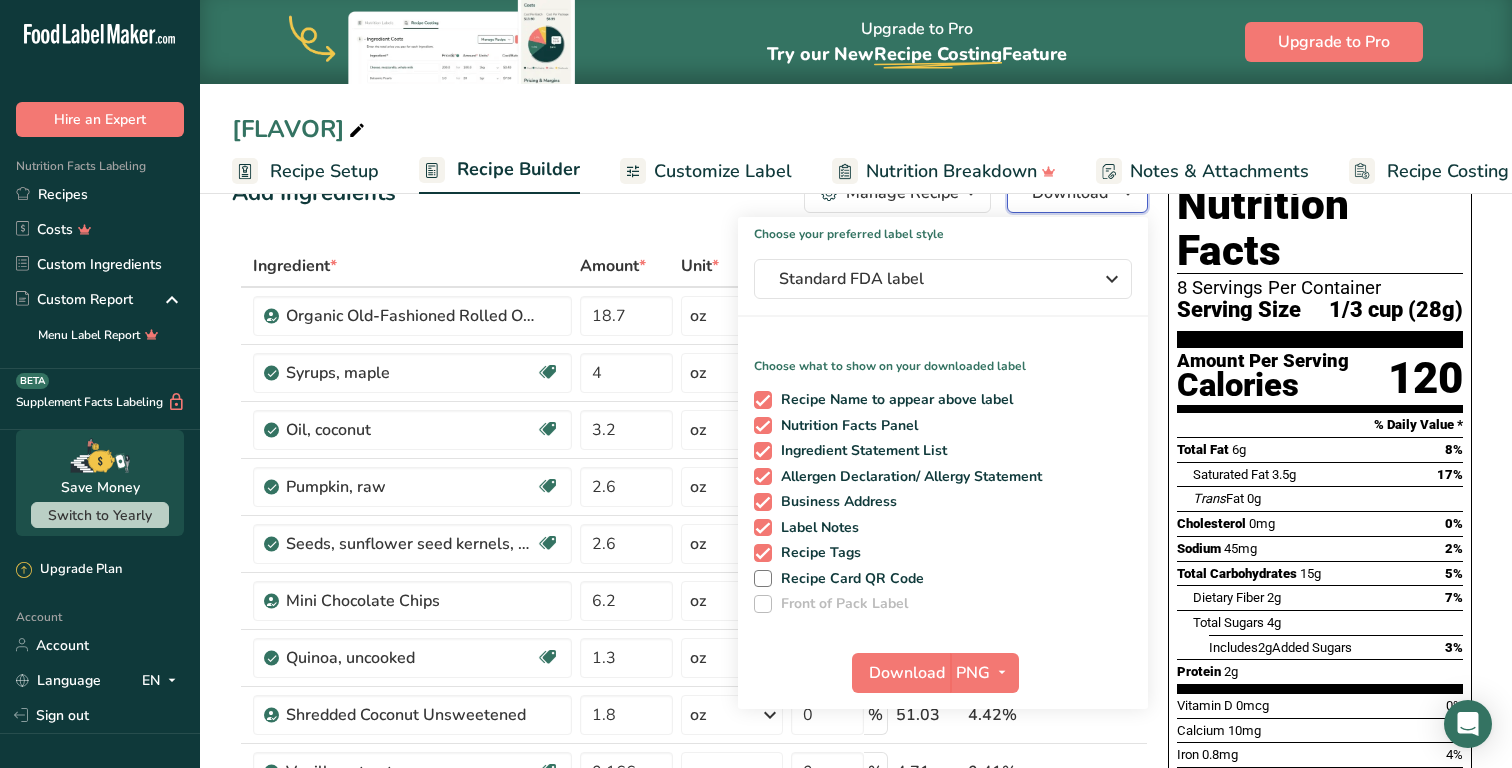 scroll, scrollTop: 55, scrollLeft: 0, axis: vertical 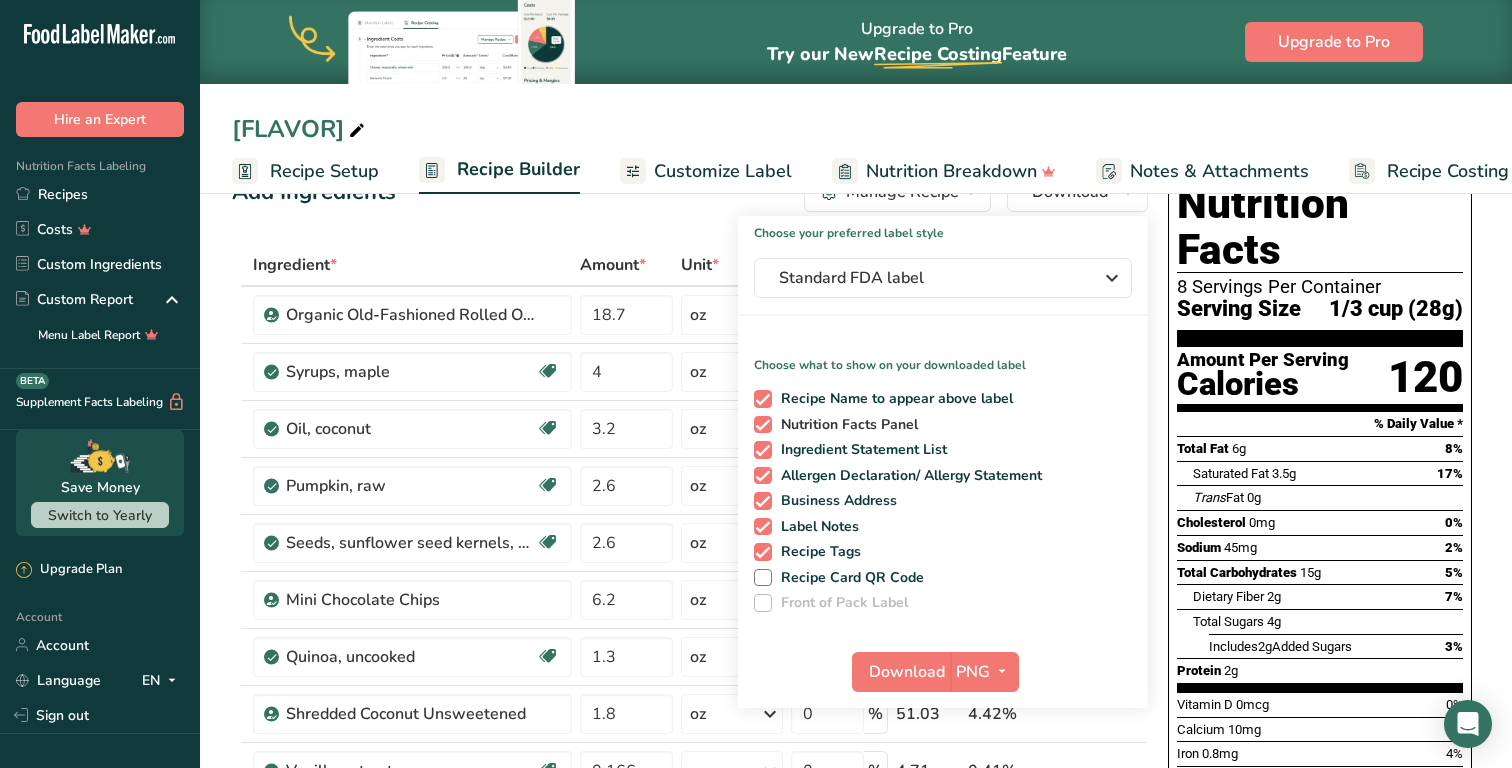 click on "Nutrition Facts Panel" at bounding box center (845, 425) 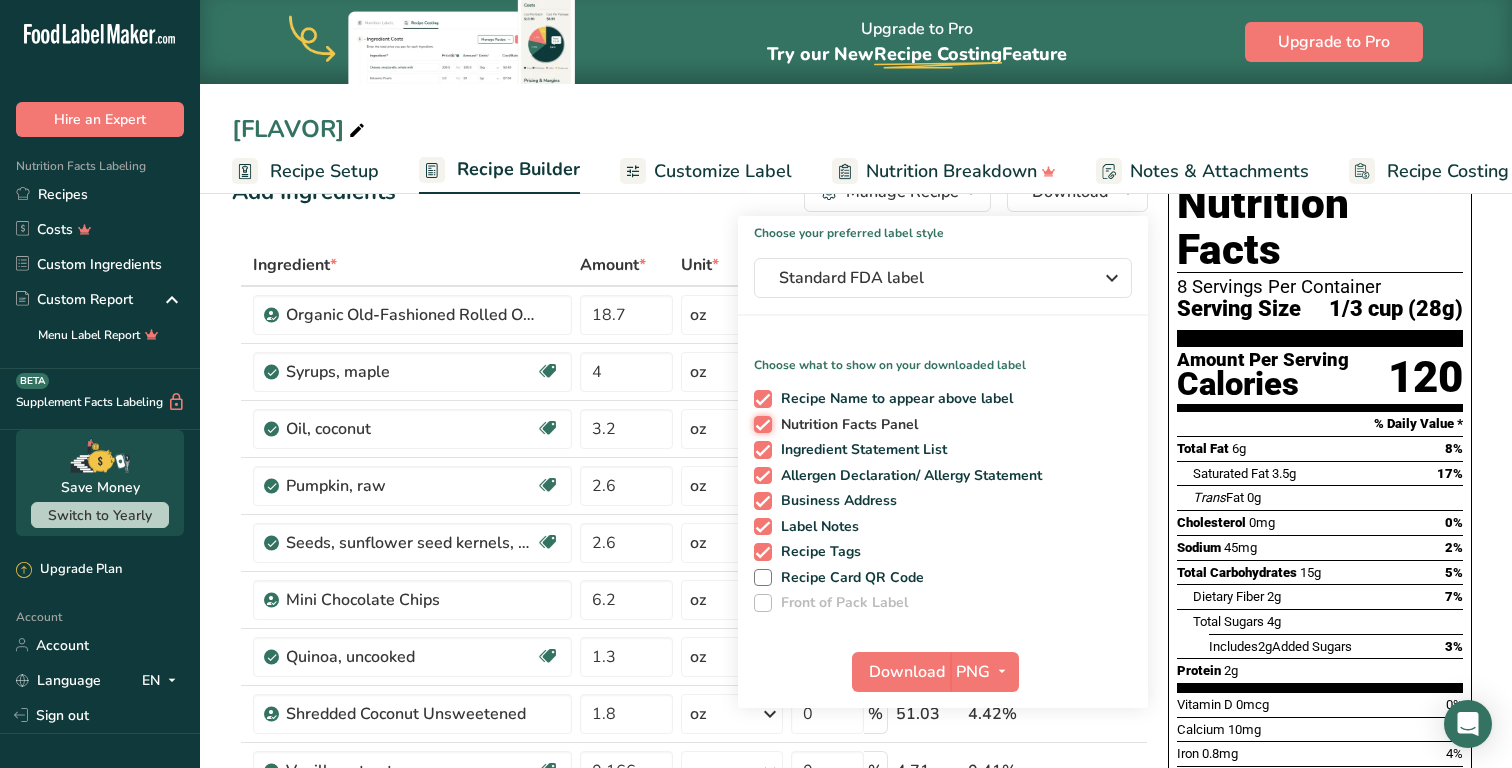 click on "Nutrition Facts Panel" at bounding box center (760, 424) 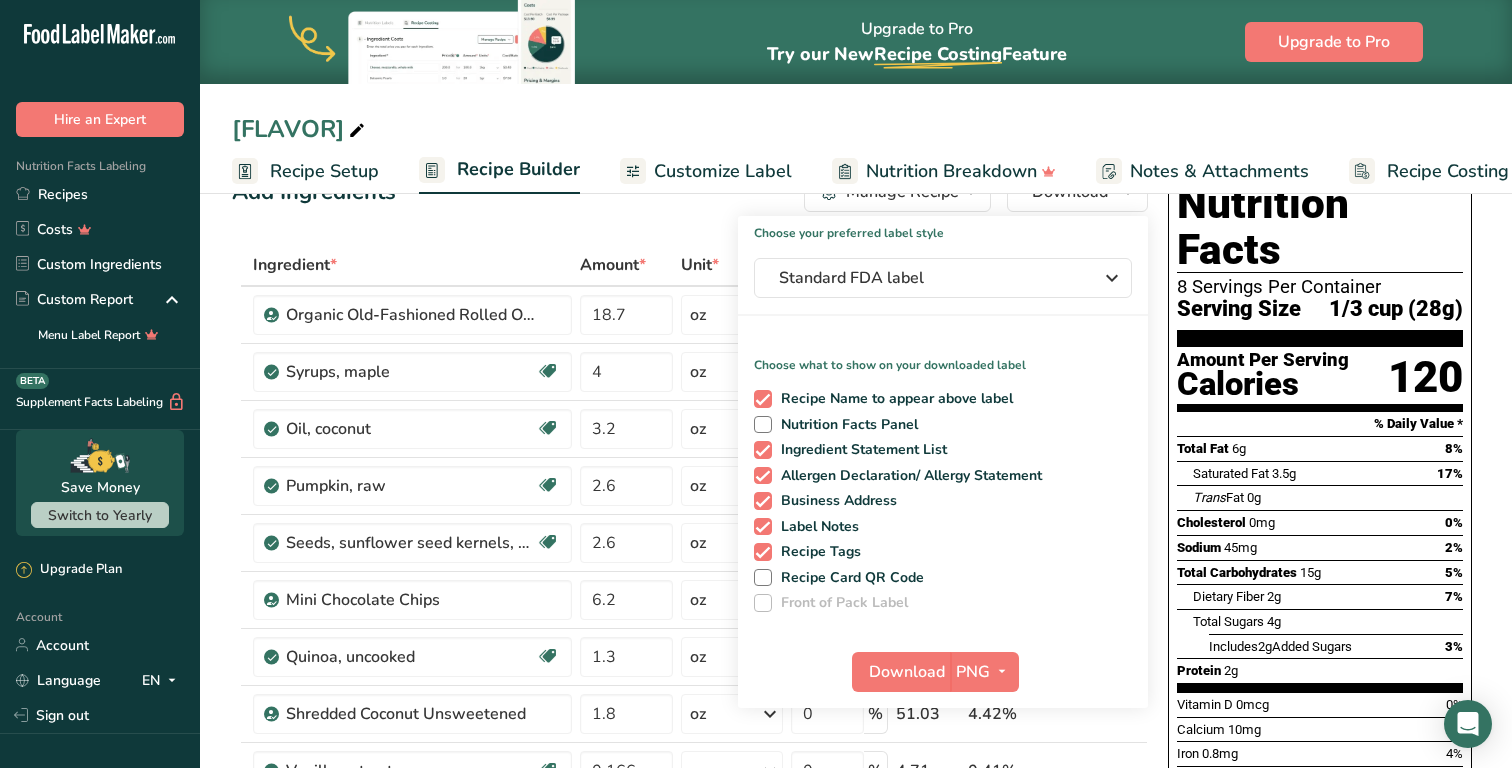 click on "Amount *" at bounding box center (626, 266) 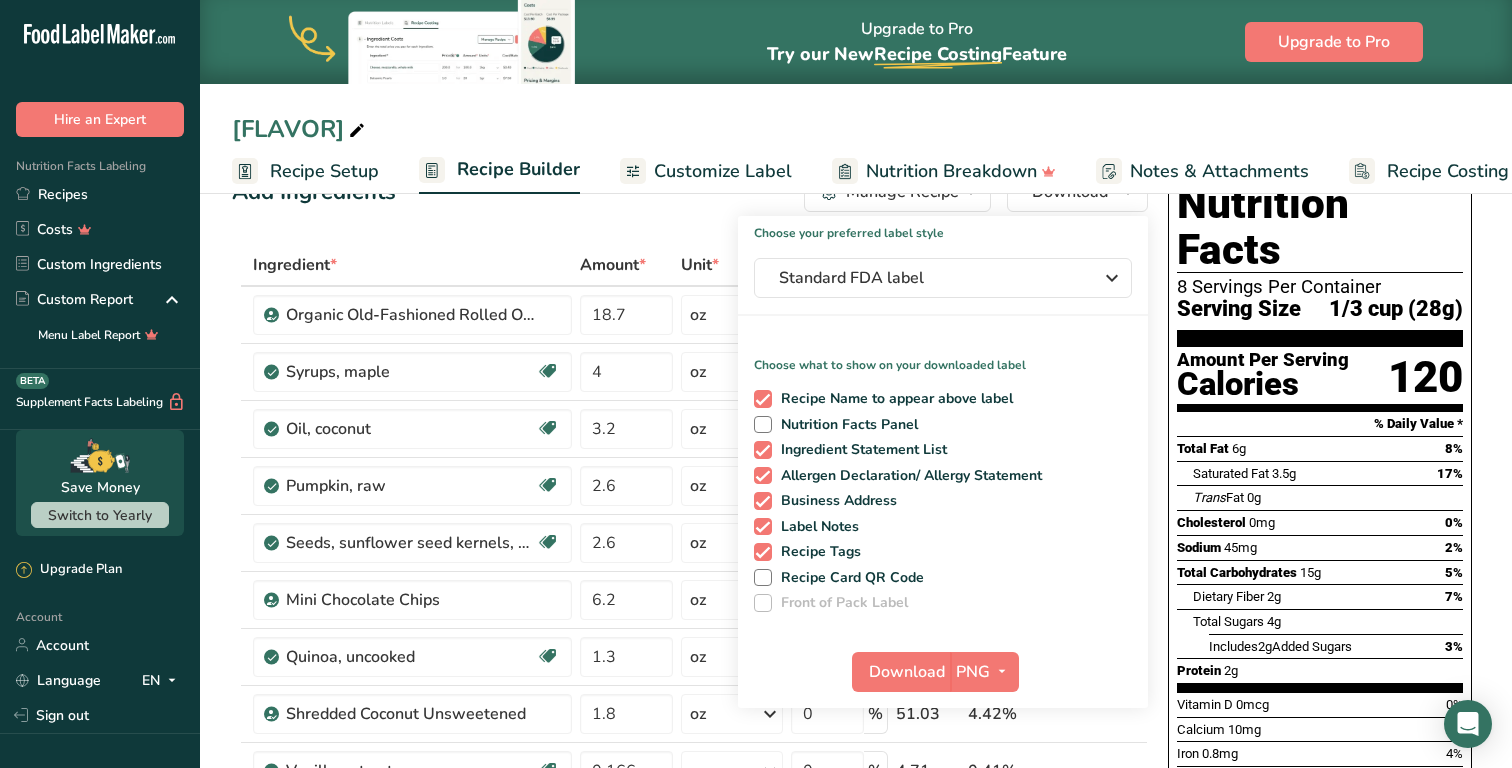 click on "Add Ingredients
Manage Recipe         Delete Recipe           Duplicate Recipe             Scale Recipe             Save as Sub-Recipe   .a-a{fill:#347362;}.b-a{fill:#fff;}                               Nutrition Breakdown                   Recipe Card
NEW
Amino Acids Pattern Report             Activity History
Download
Choose your preferred label style
Standard FDA label
Standard FDA label
The most common format for nutrition facts labels in compliance with the FDA's typeface, style and requirements
Tabular FDA label
A label format compliant with the FDA regulations presented in a tabular (horizontal) display.
Linear FDA label
A simple linear display for small sized packages.
Simplified FDA label" at bounding box center [696, 919] 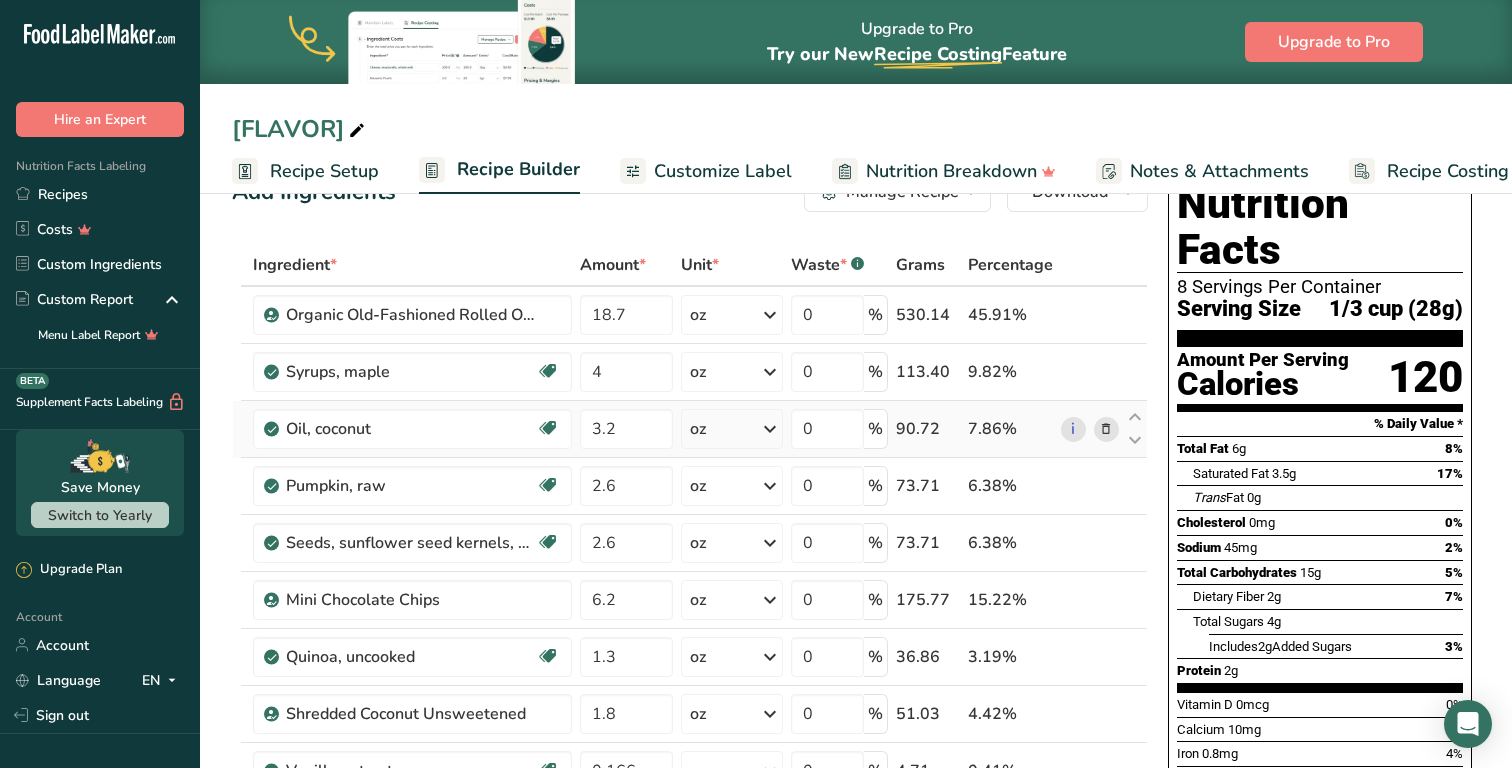 scroll, scrollTop: 0, scrollLeft: 0, axis: both 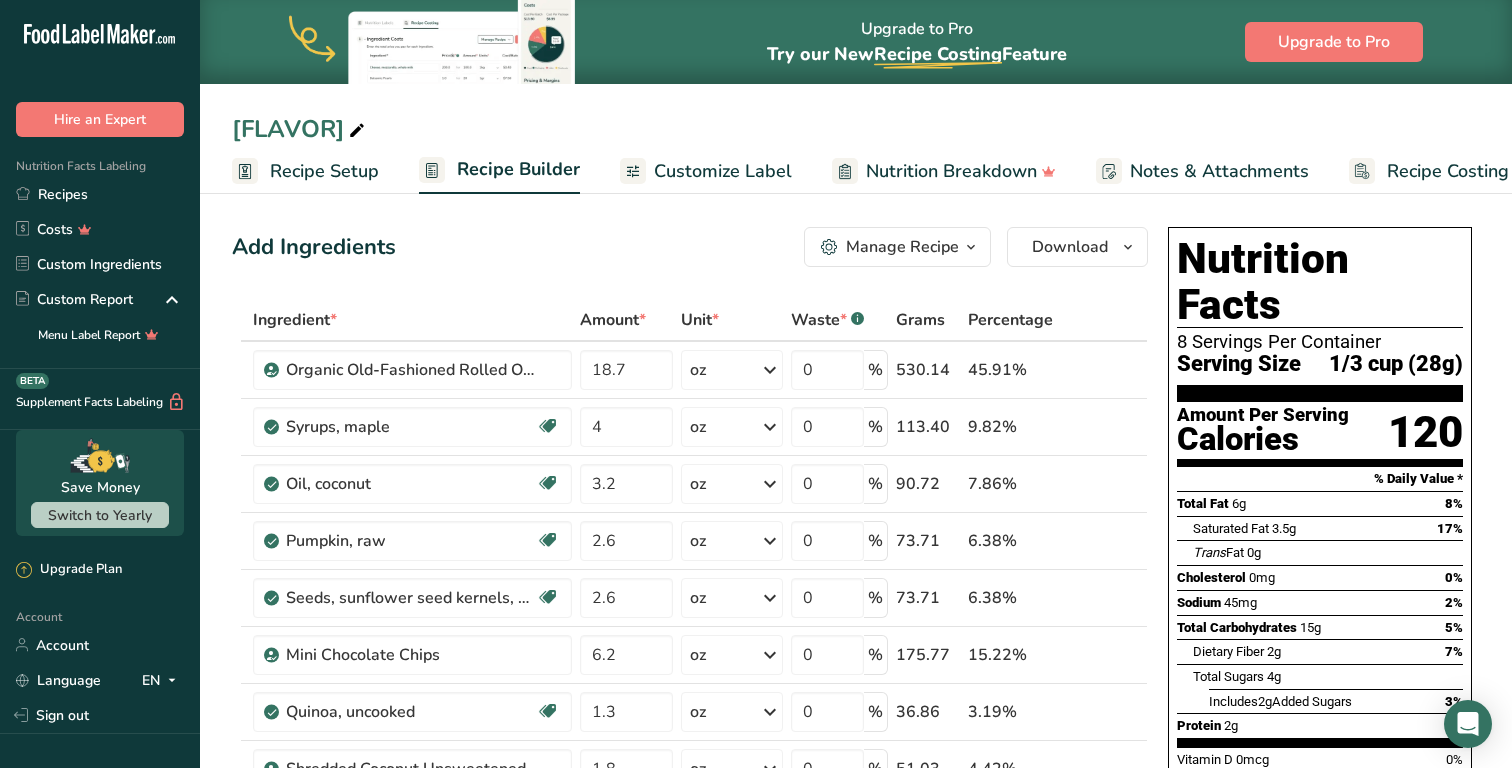 click on "Manage Recipe" at bounding box center (902, 247) 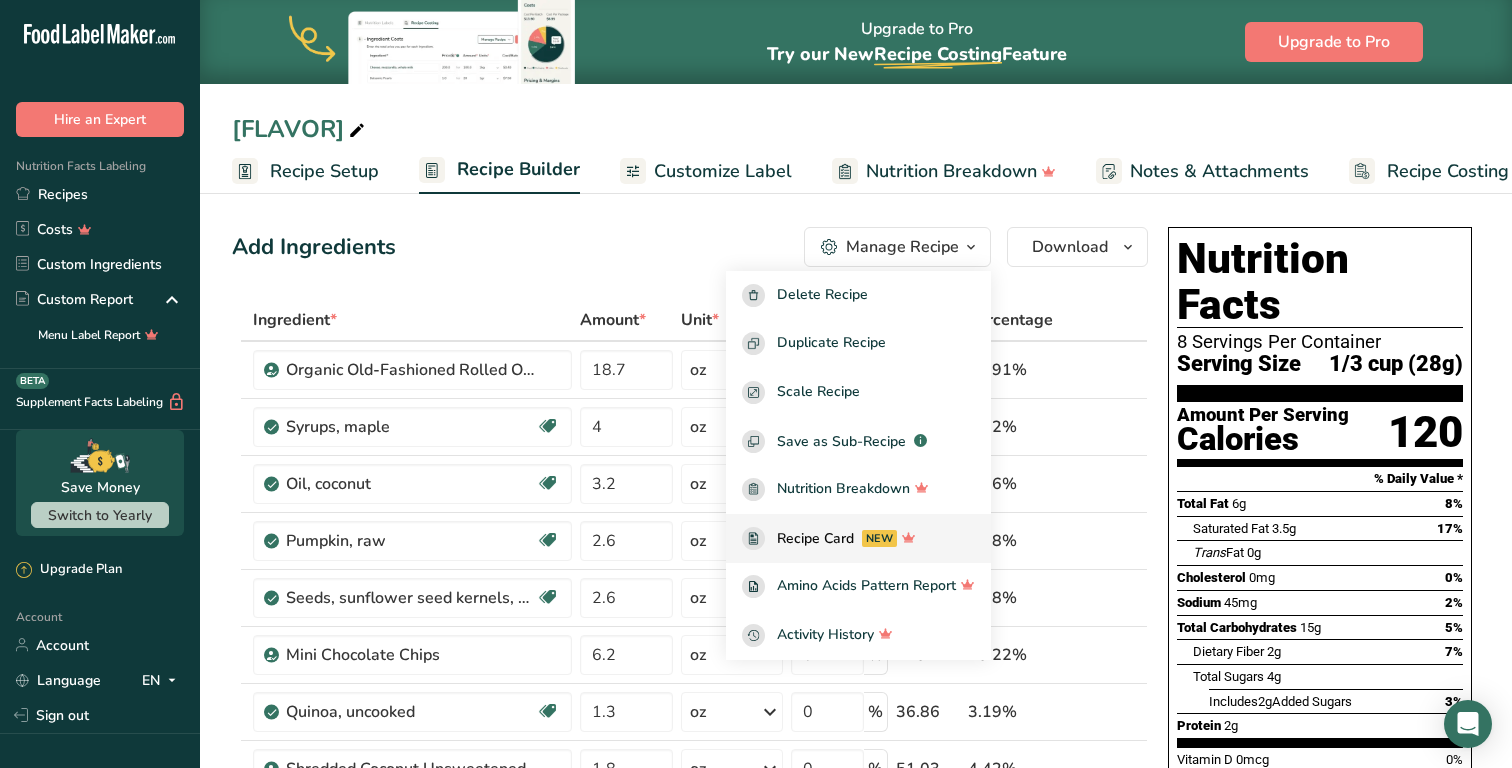 click on "Recipe Card
NEW" at bounding box center [858, 538] 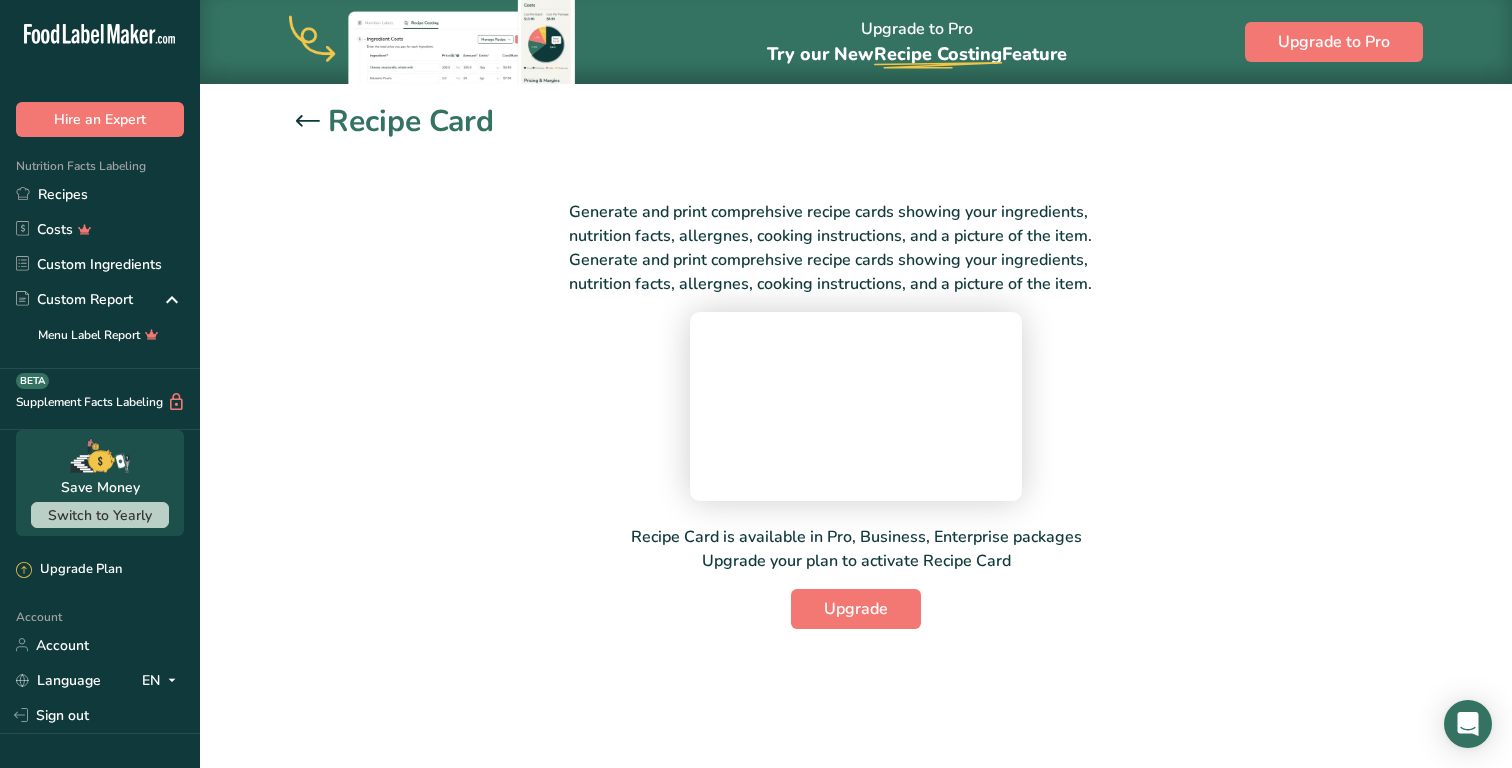 scroll, scrollTop: 0, scrollLeft: 0, axis: both 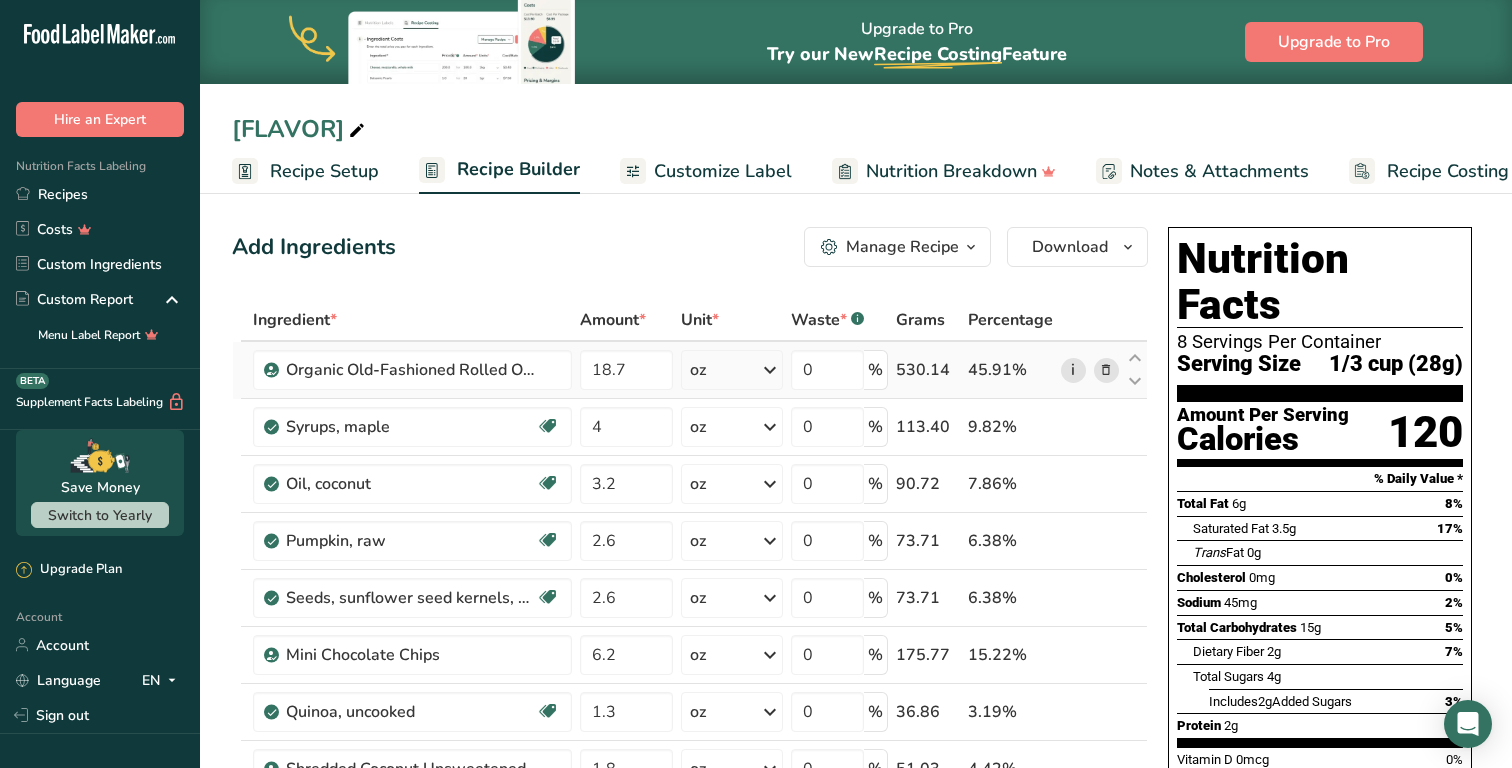 click on "i" at bounding box center [1073, 370] 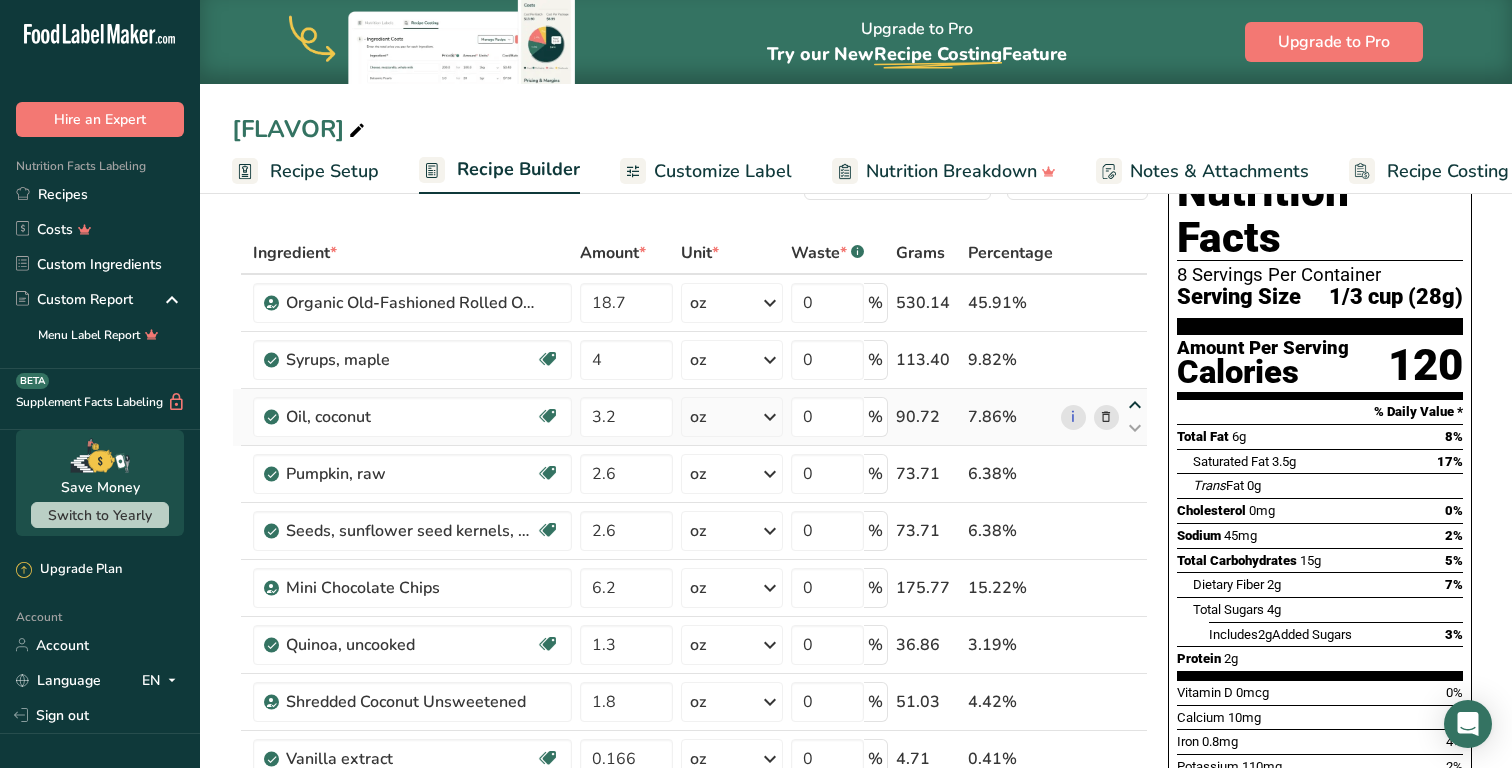 scroll, scrollTop: 0, scrollLeft: 0, axis: both 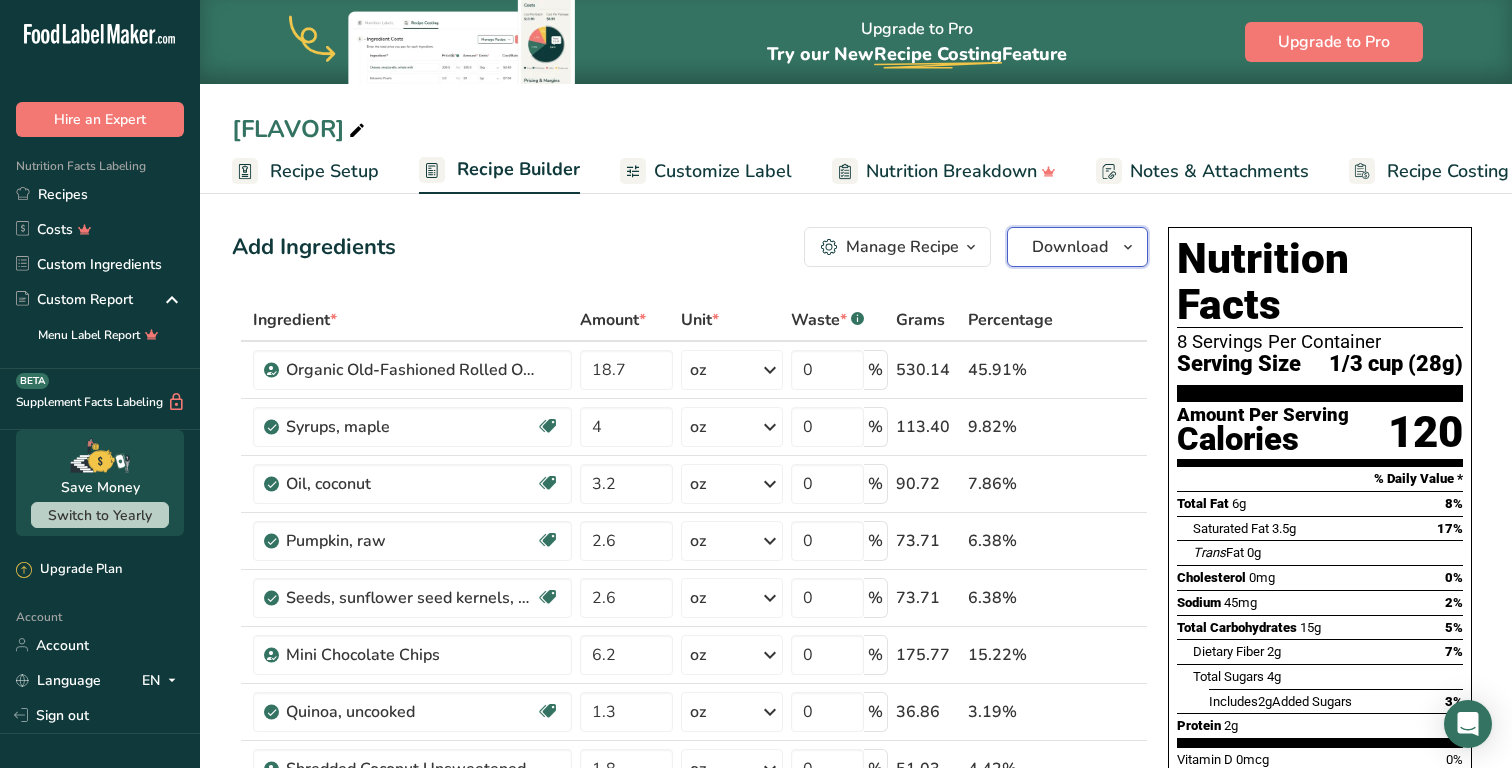 click on "Download" at bounding box center (1077, 247) 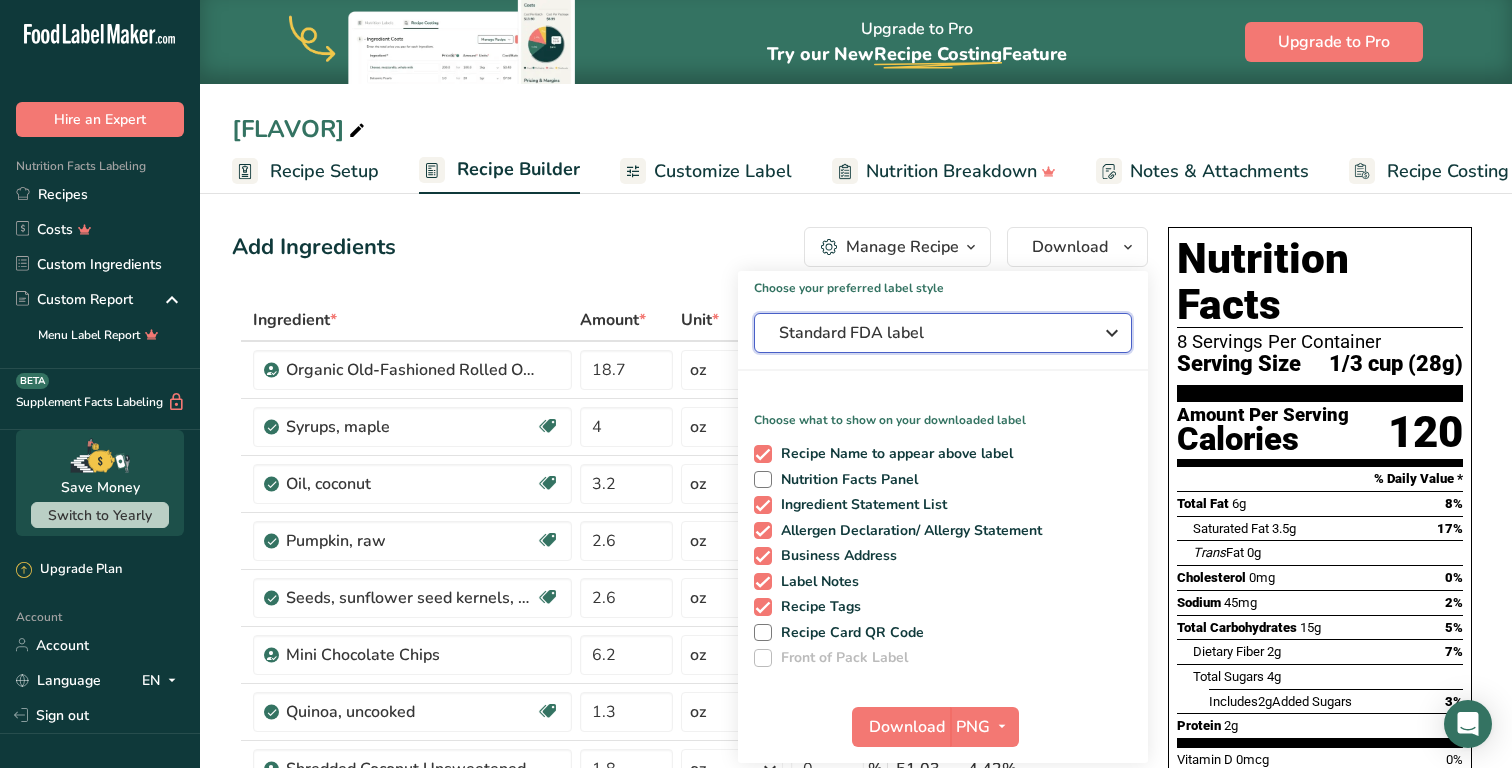 click on "Standard FDA label" at bounding box center [943, 333] 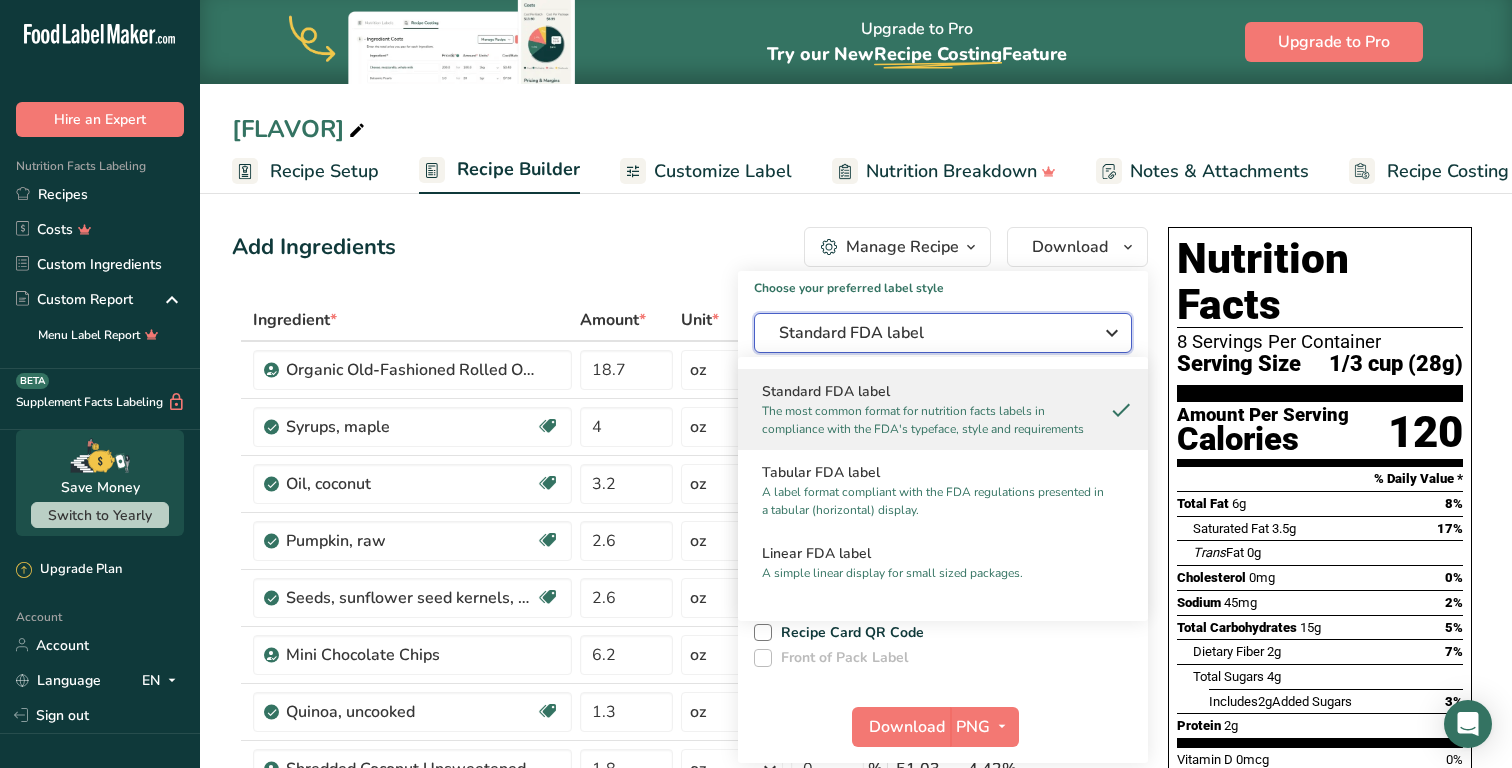 click on "Standard FDA label" at bounding box center [929, 333] 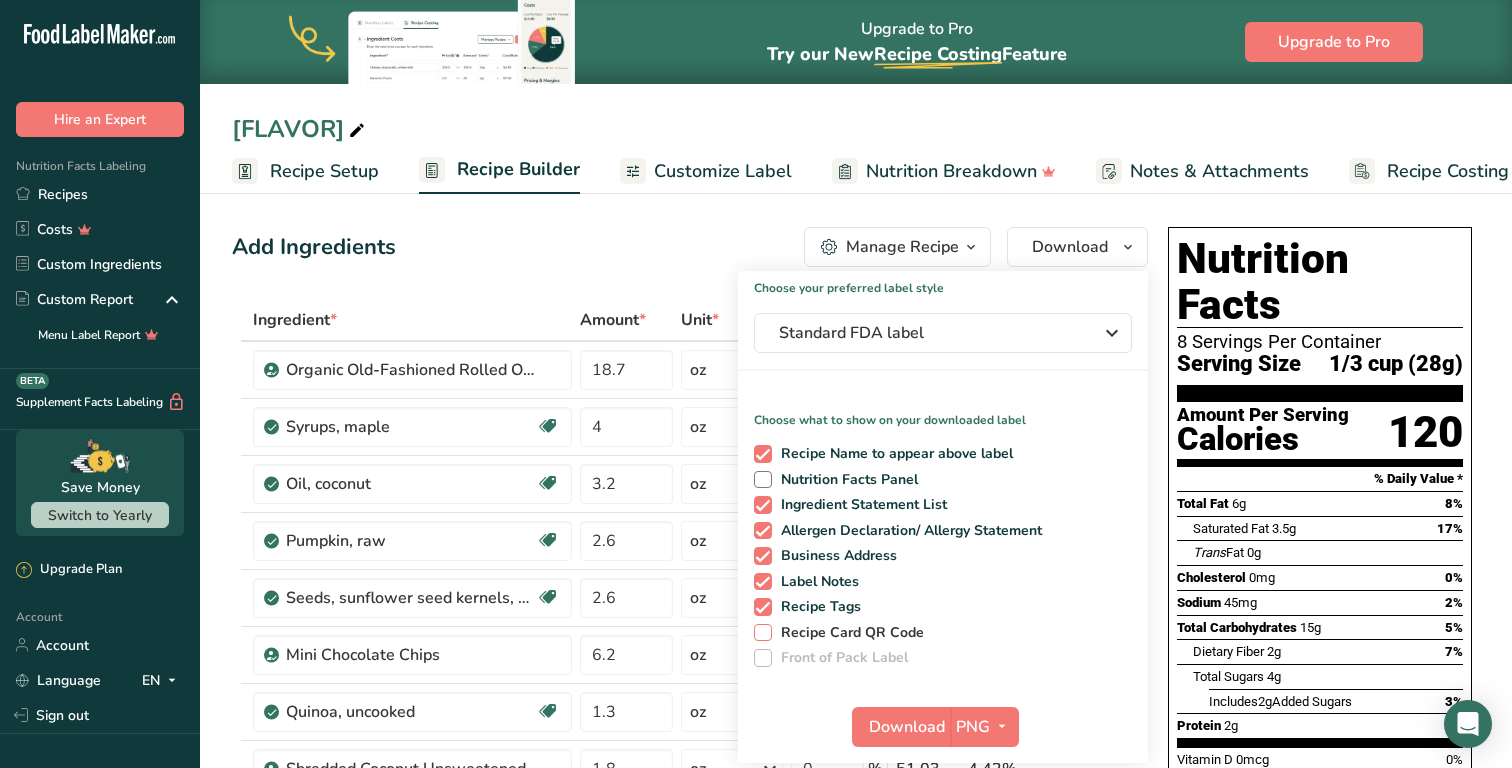 click on "Recipe Card QR Code" at bounding box center [848, 633] 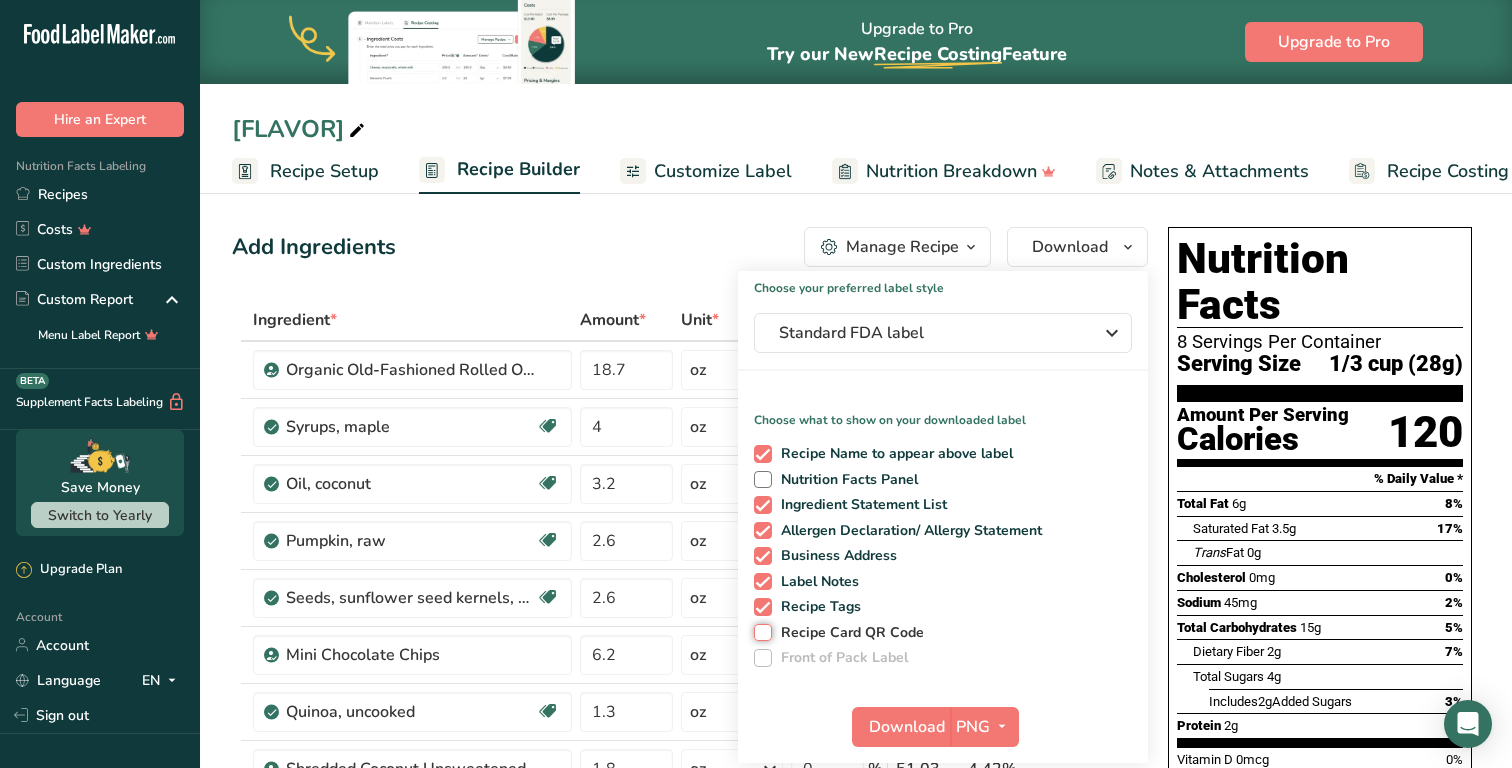 click on "Recipe Card QR Code" at bounding box center [760, 632] 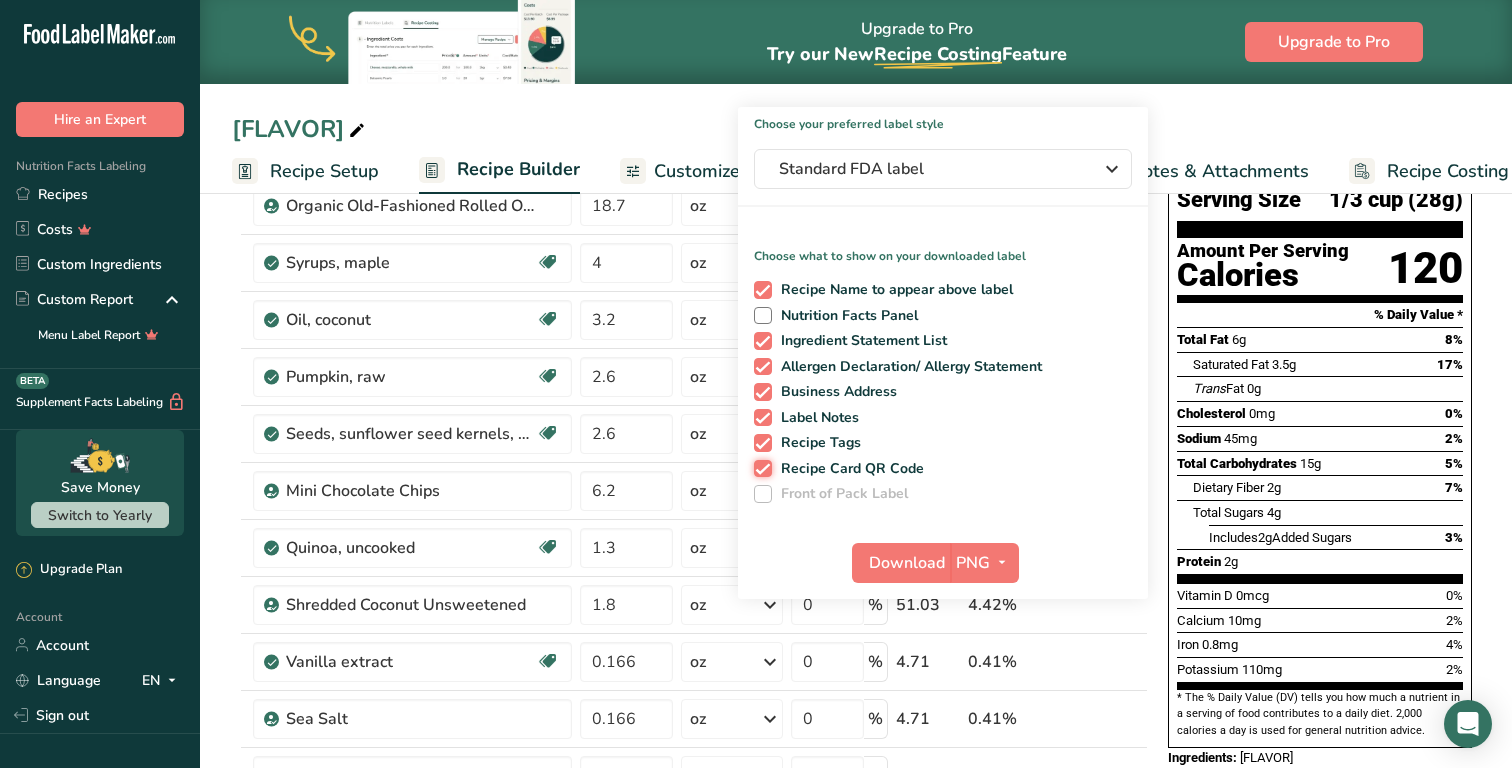scroll, scrollTop: 162, scrollLeft: 0, axis: vertical 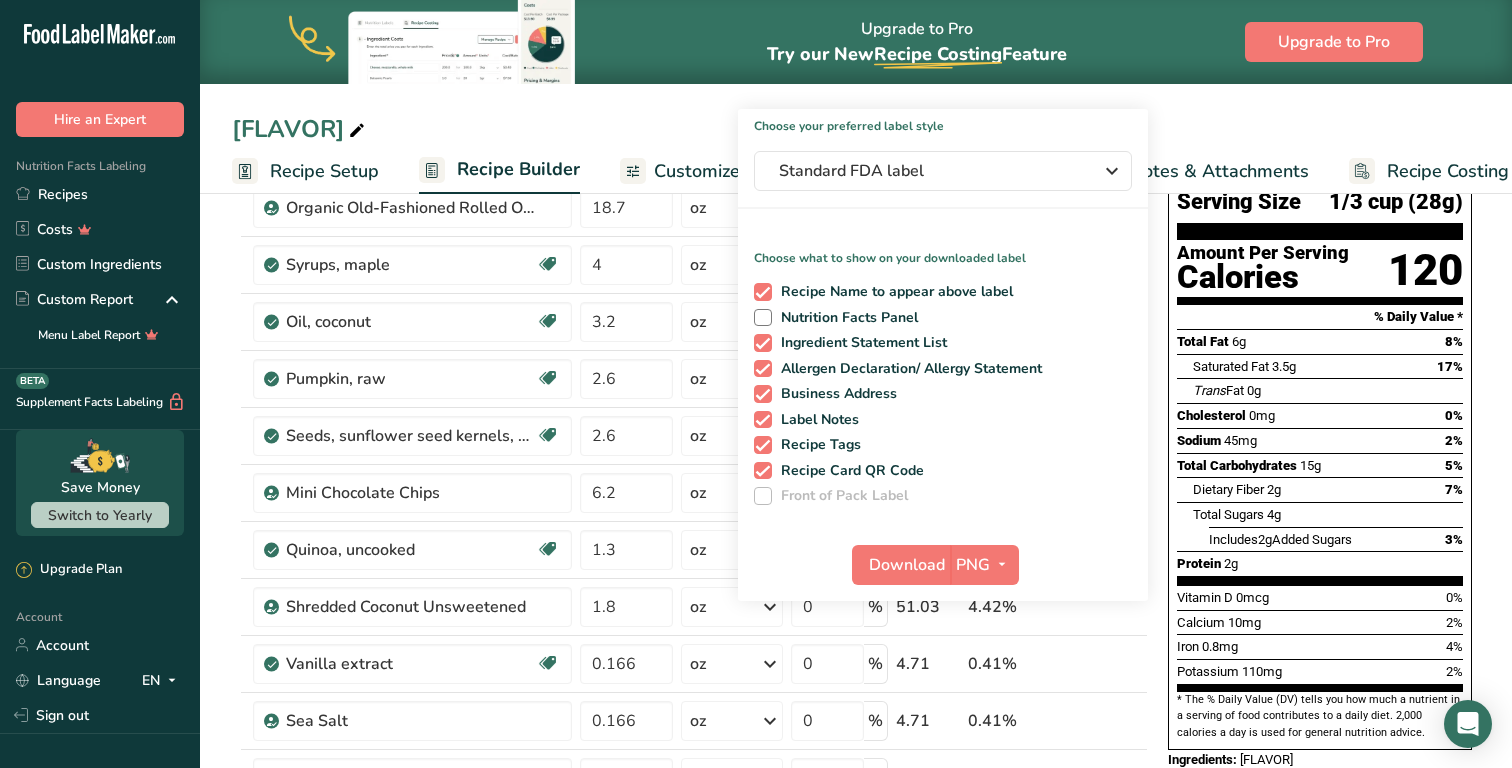 click on "Coconut Chocolate Chip_1" at bounding box center (856, 129) 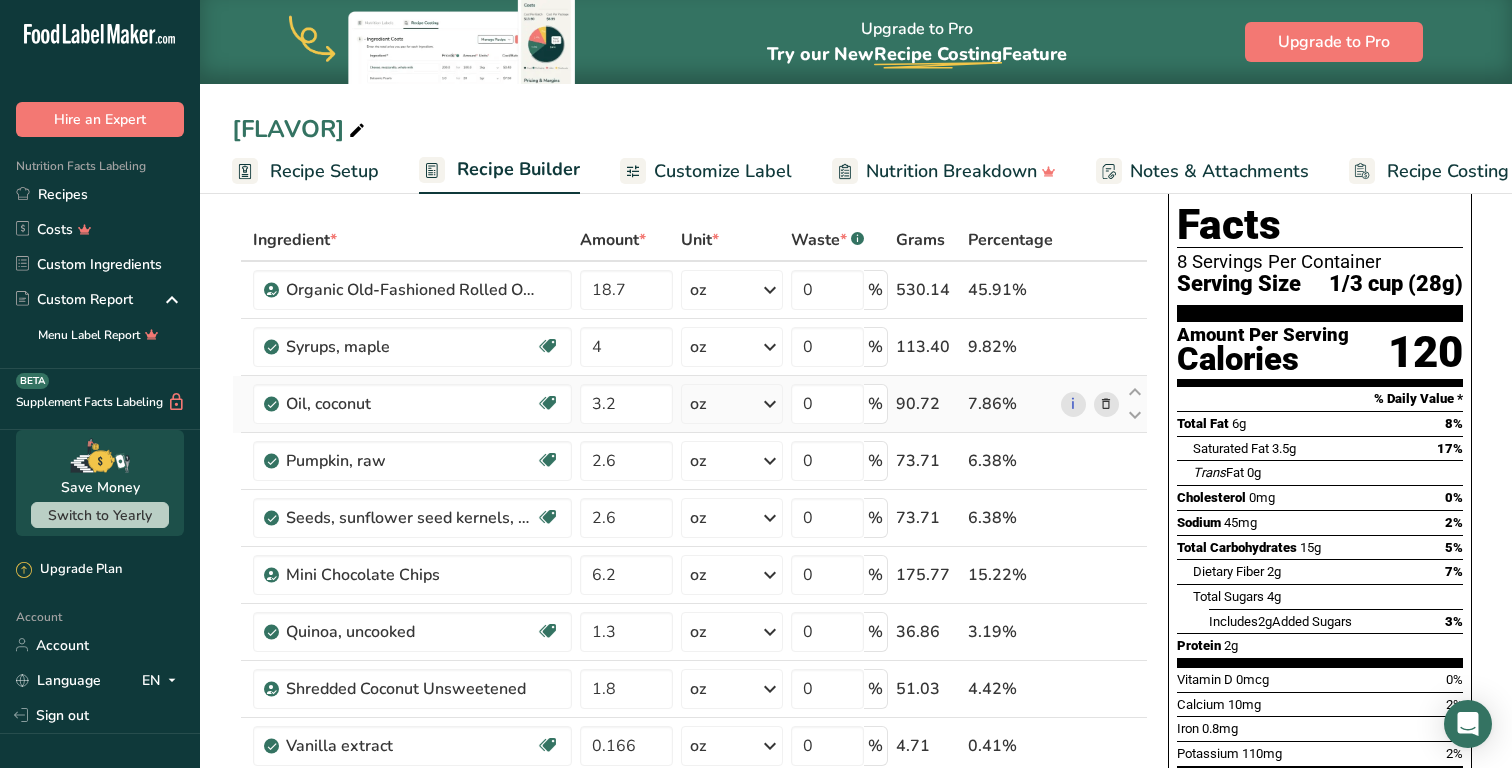 scroll, scrollTop: 76, scrollLeft: 0, axis: vertical 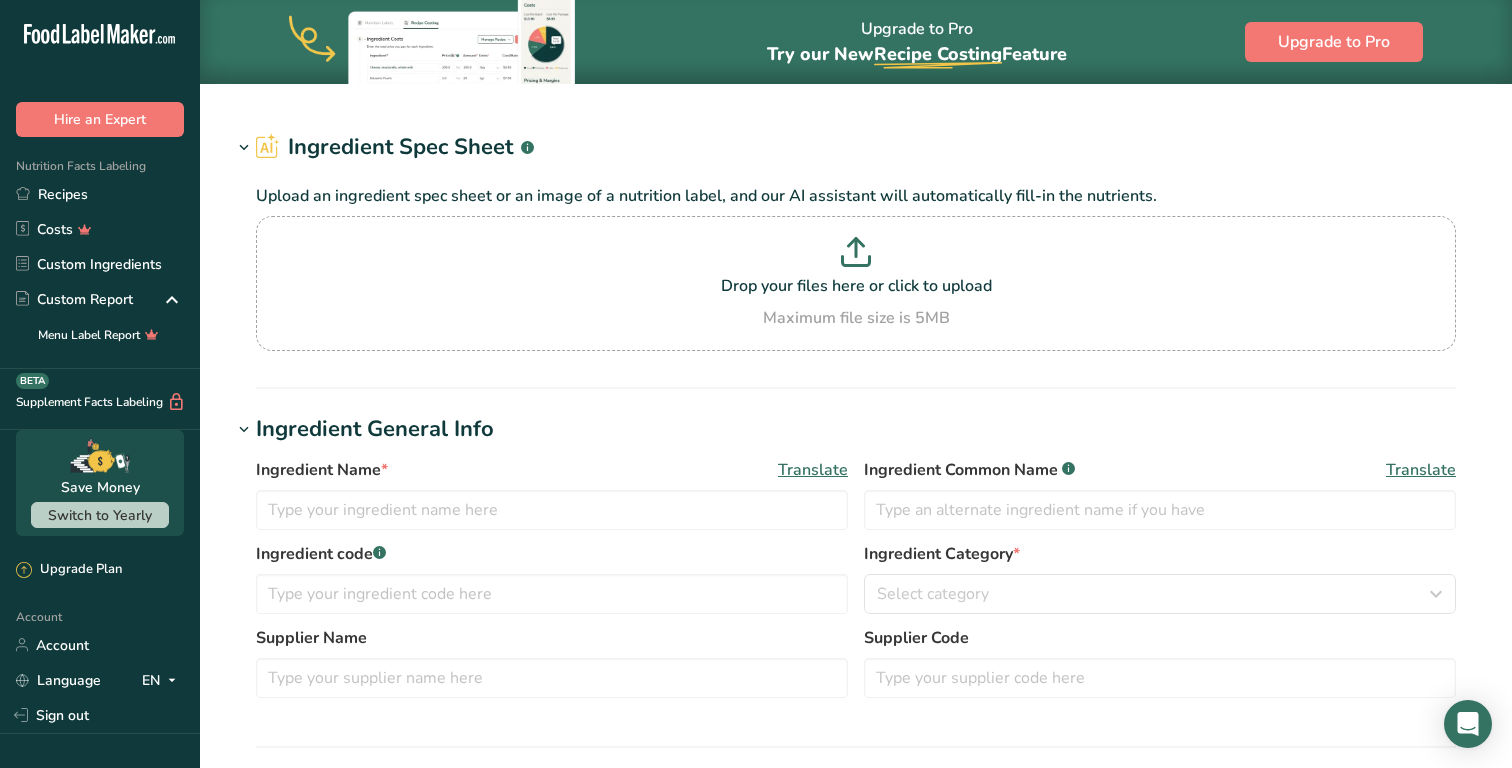 type on "Organic Old-Fashioned Rolled Oats" 